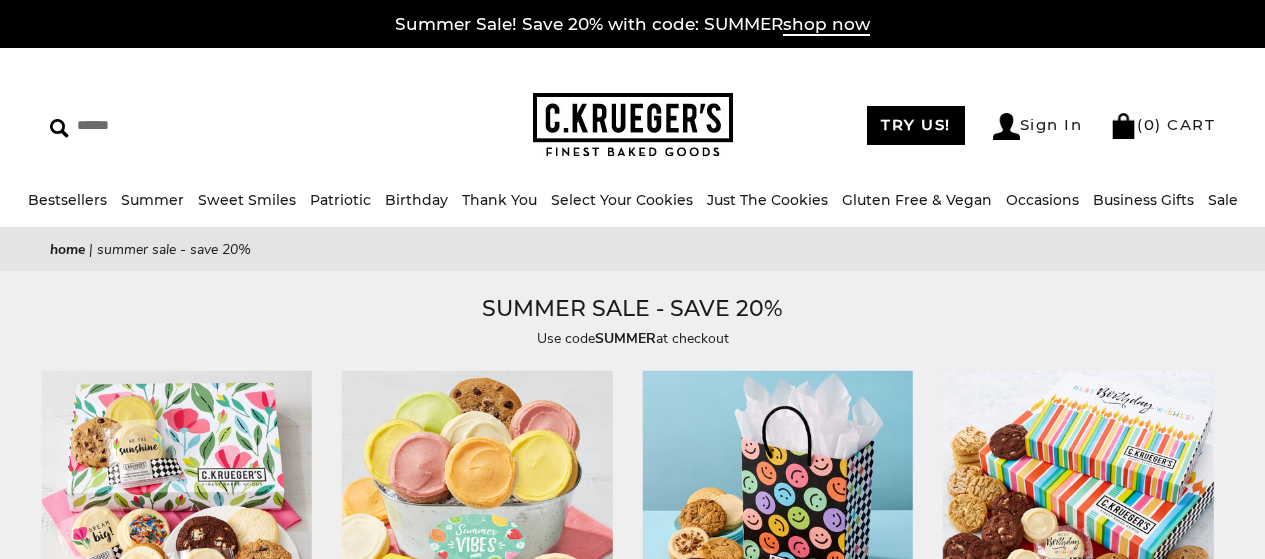 scroll, scrollTop: 212, scrollLeft: 0, axis: vertical 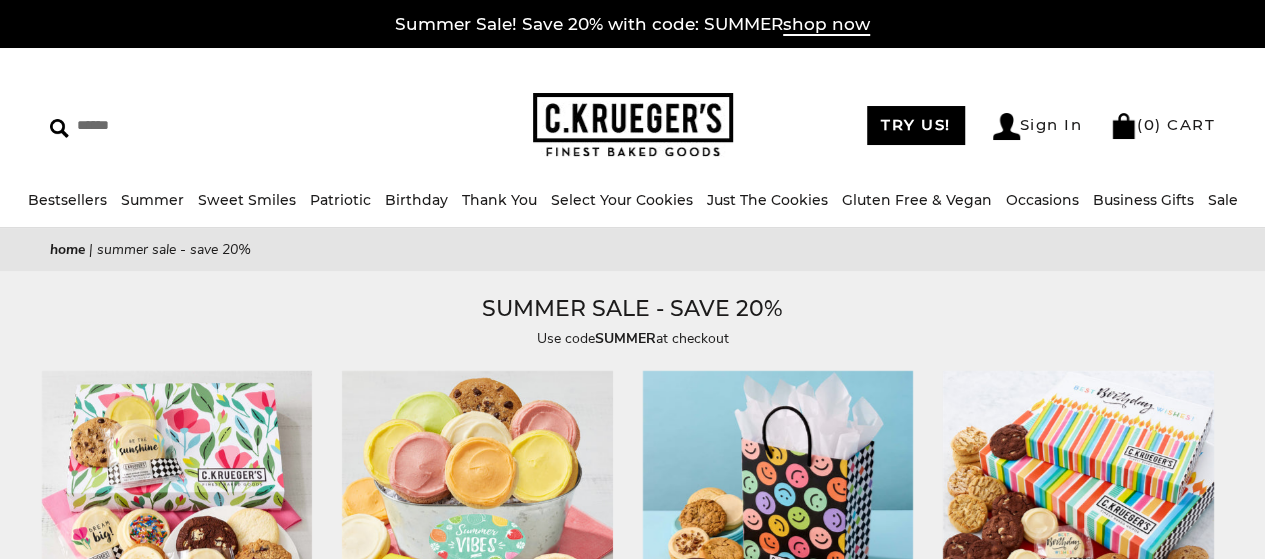click on "Sale" at bounding box center (1223, 200) 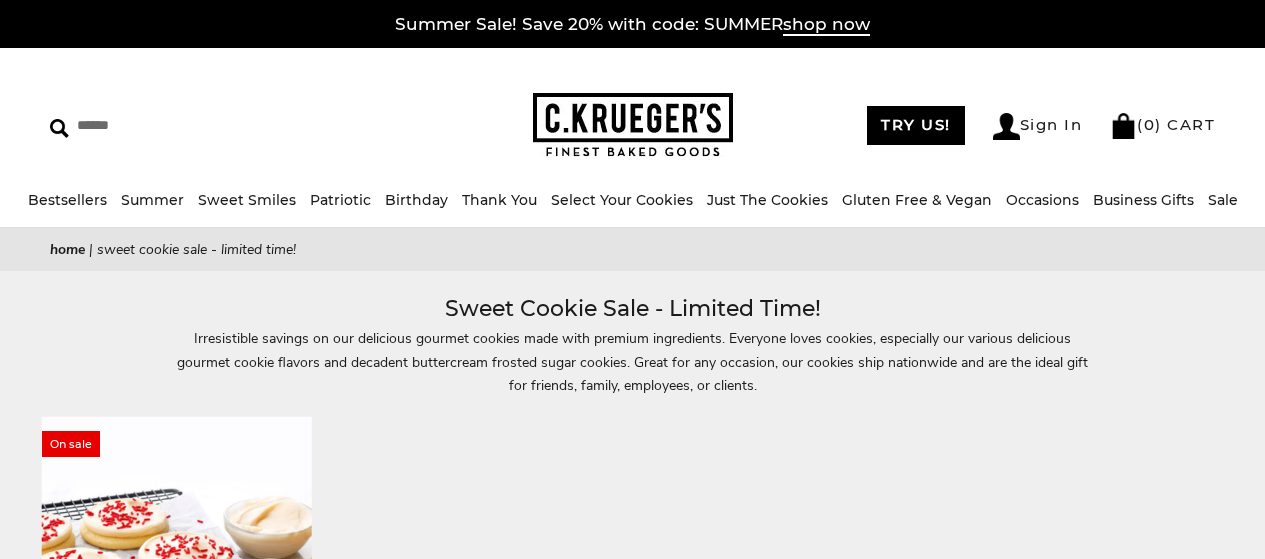 scroll, scrollTop: 0, scrollLeft: 0, axis: both 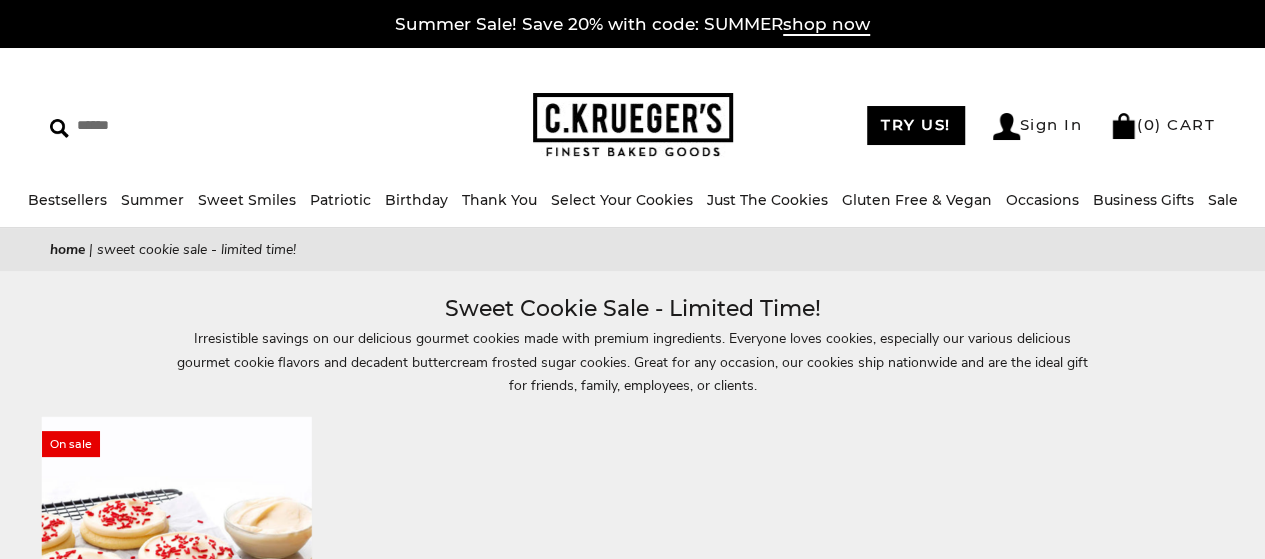 click on "Patriotic" at bounding box center (340, 200) 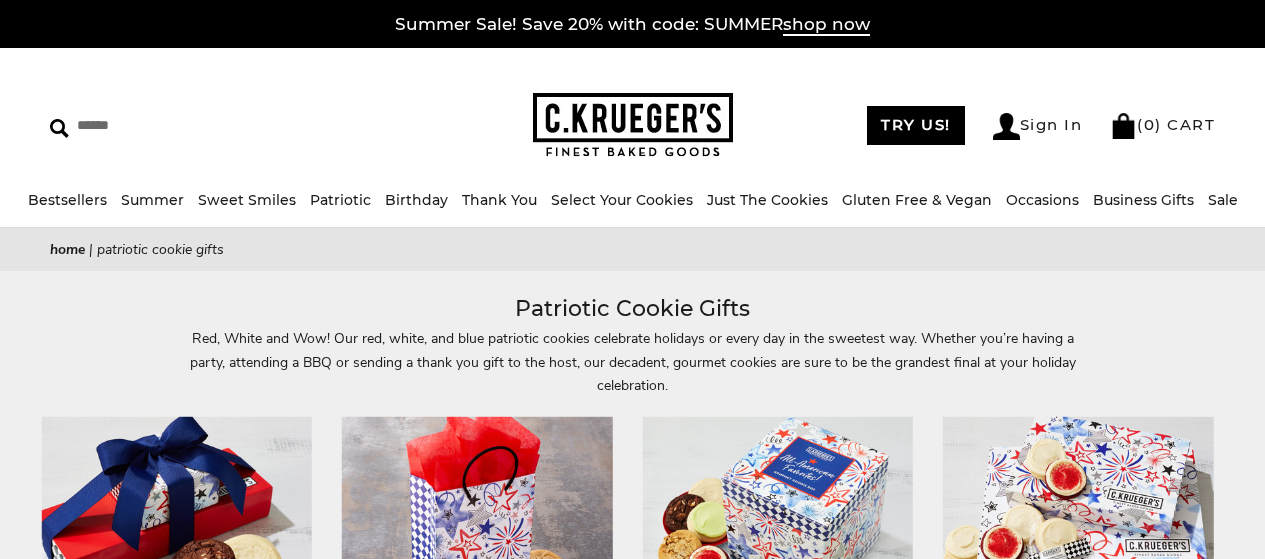 scroll, scrollTop: 0, scrollLeft: 0, axis: both 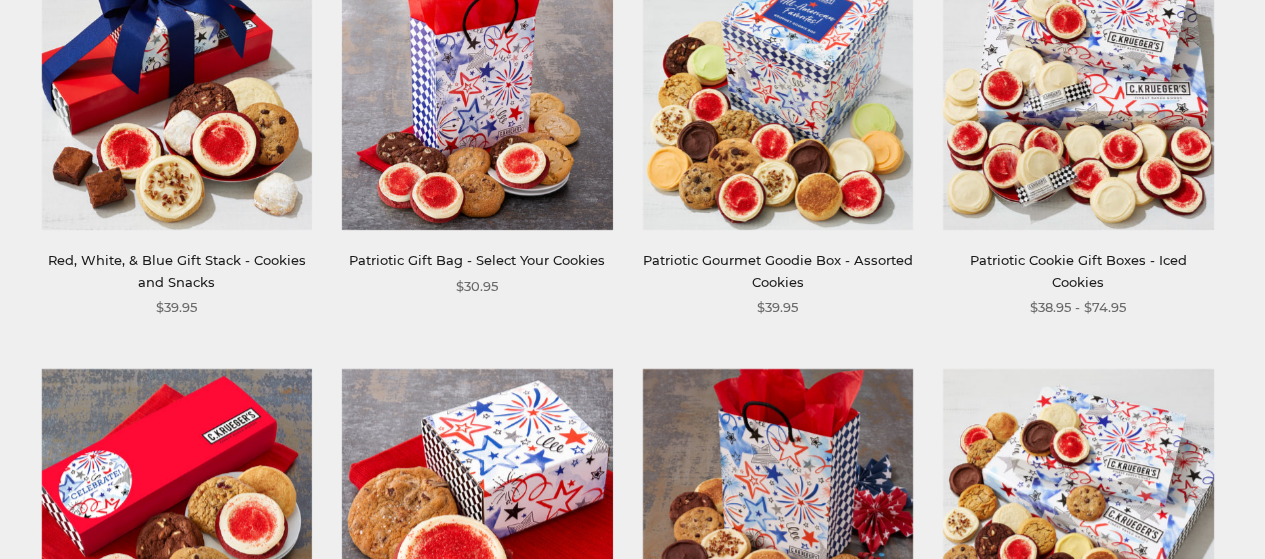 click on "Patriotic Gift Bag - Select Your Cookies" at bounding box center [477, 260] 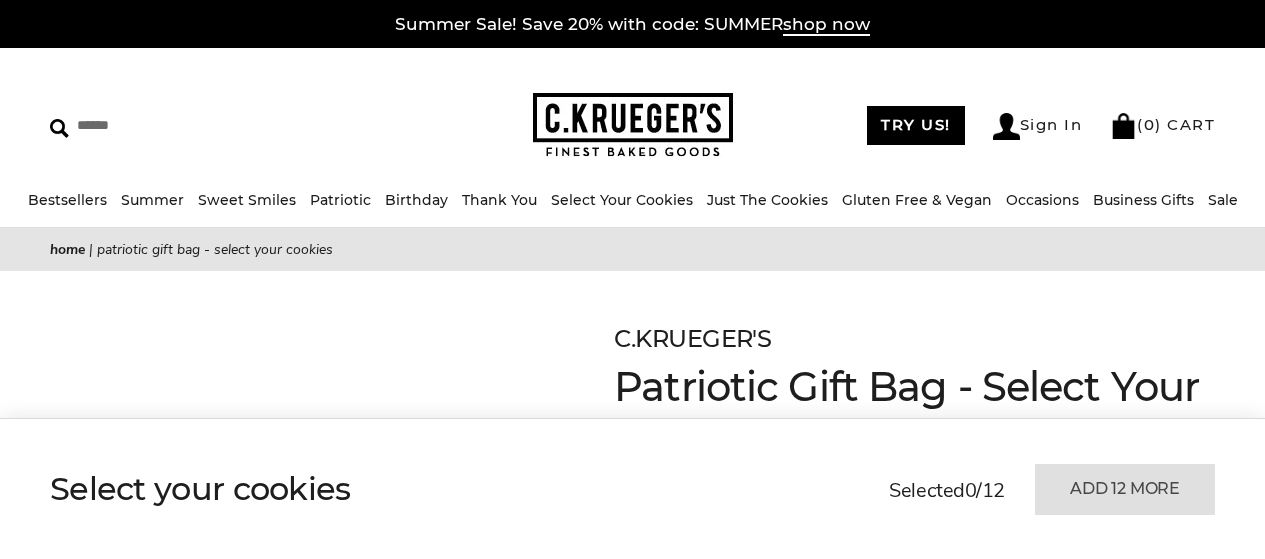 scroll, scrollTop: 0, scrollLeft: 0, axis: both 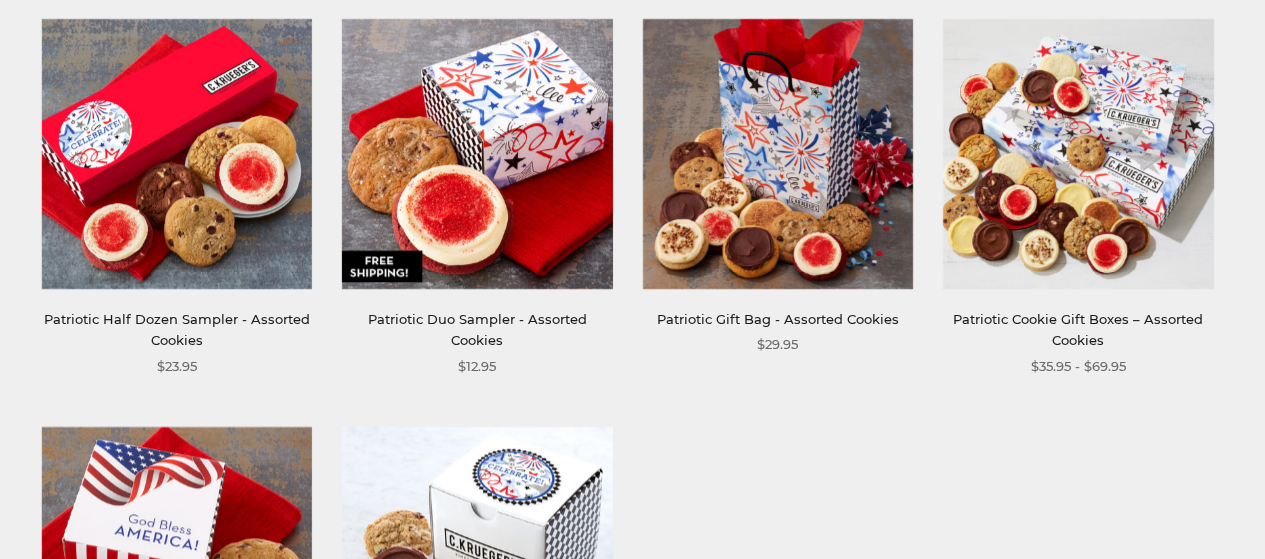 click at bounding box center (1078, 153) 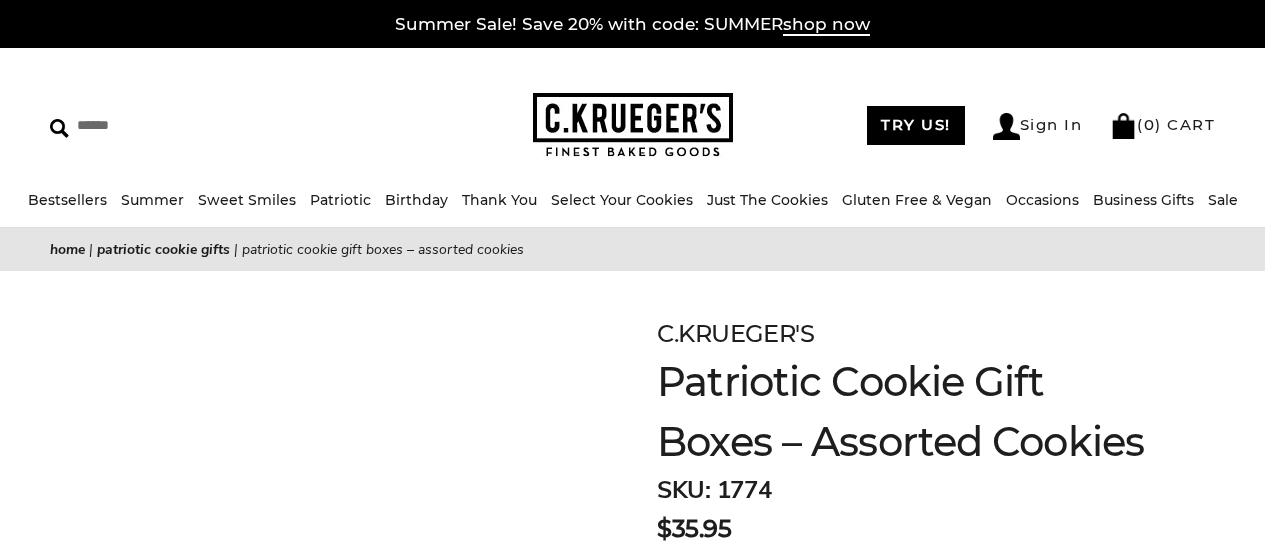 scroll, scrollTop: 0, scrollLeft: 0, axis: both 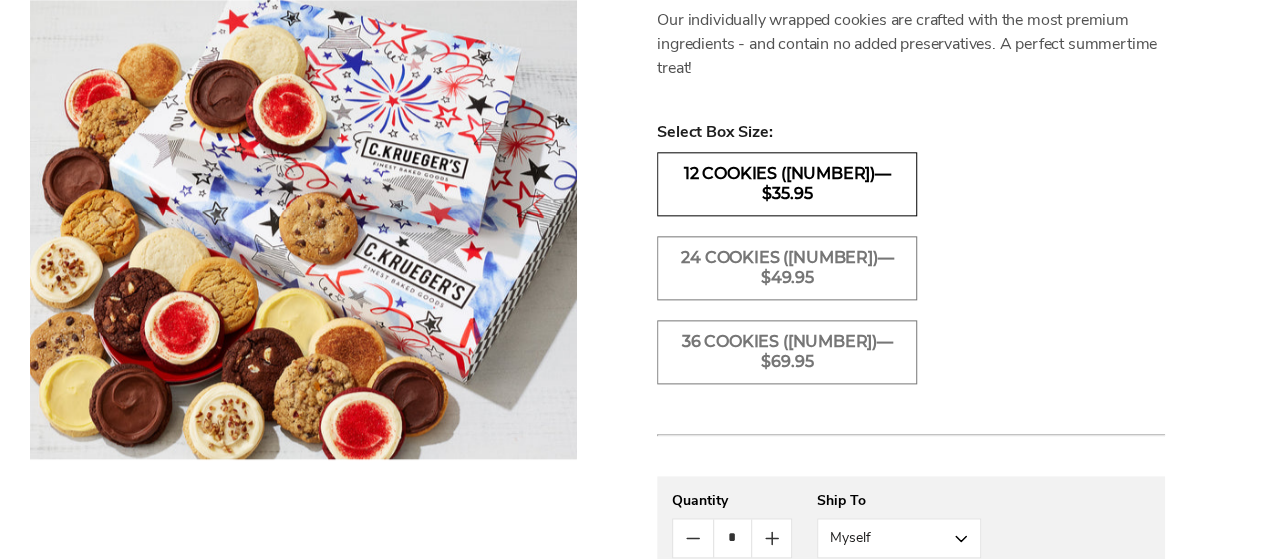 click on "12 Cookies (1774)— $35.95" at bounding box center [787, 184] 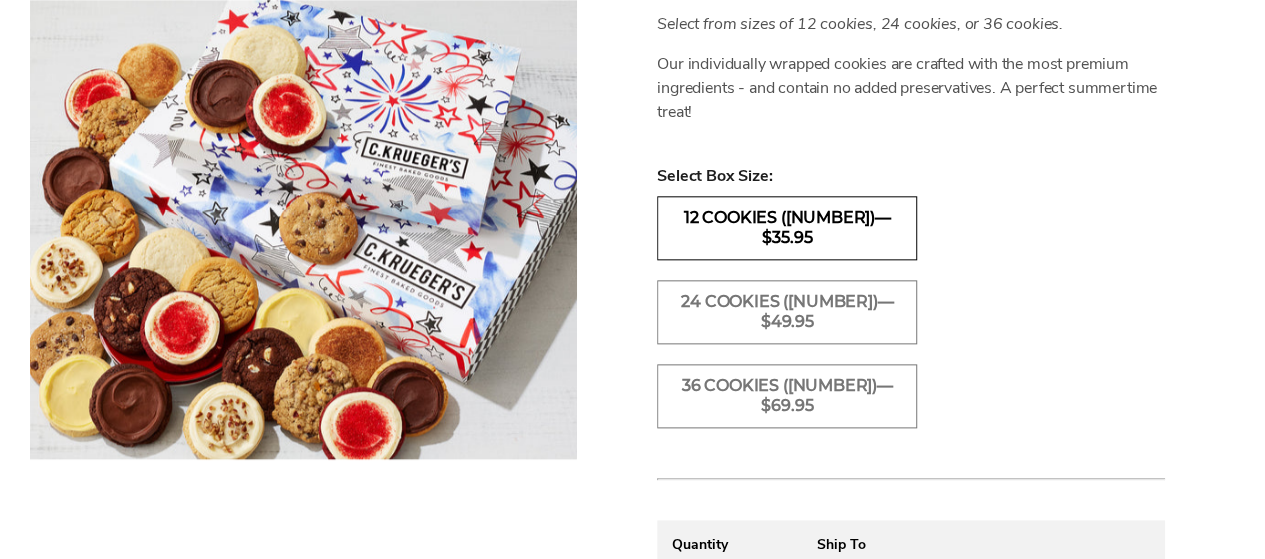 scroll, scrollTop: 1043, scrollLeft: 0, axis: vertical 